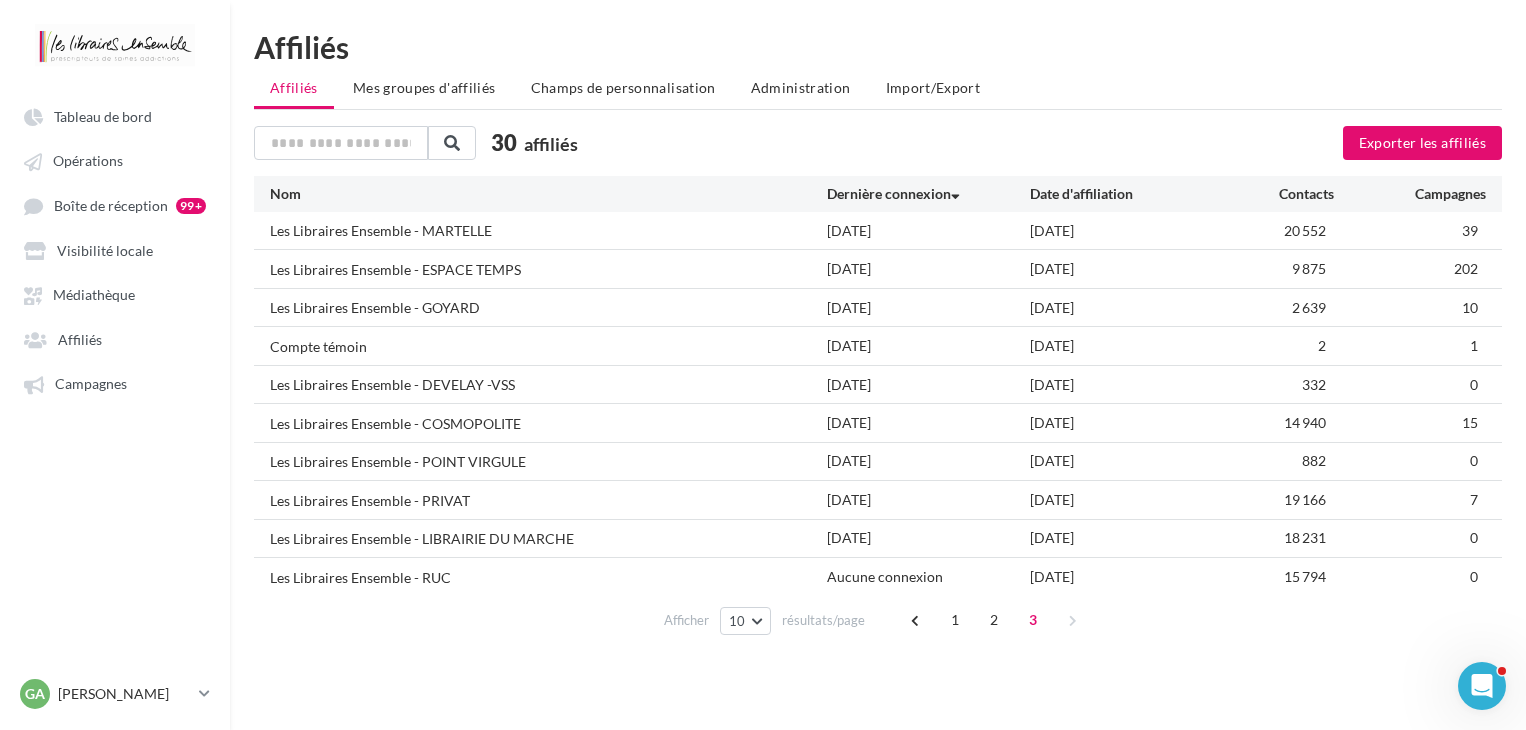 scroll, scrollTop: 0, scrollLeft: 0, axis: both 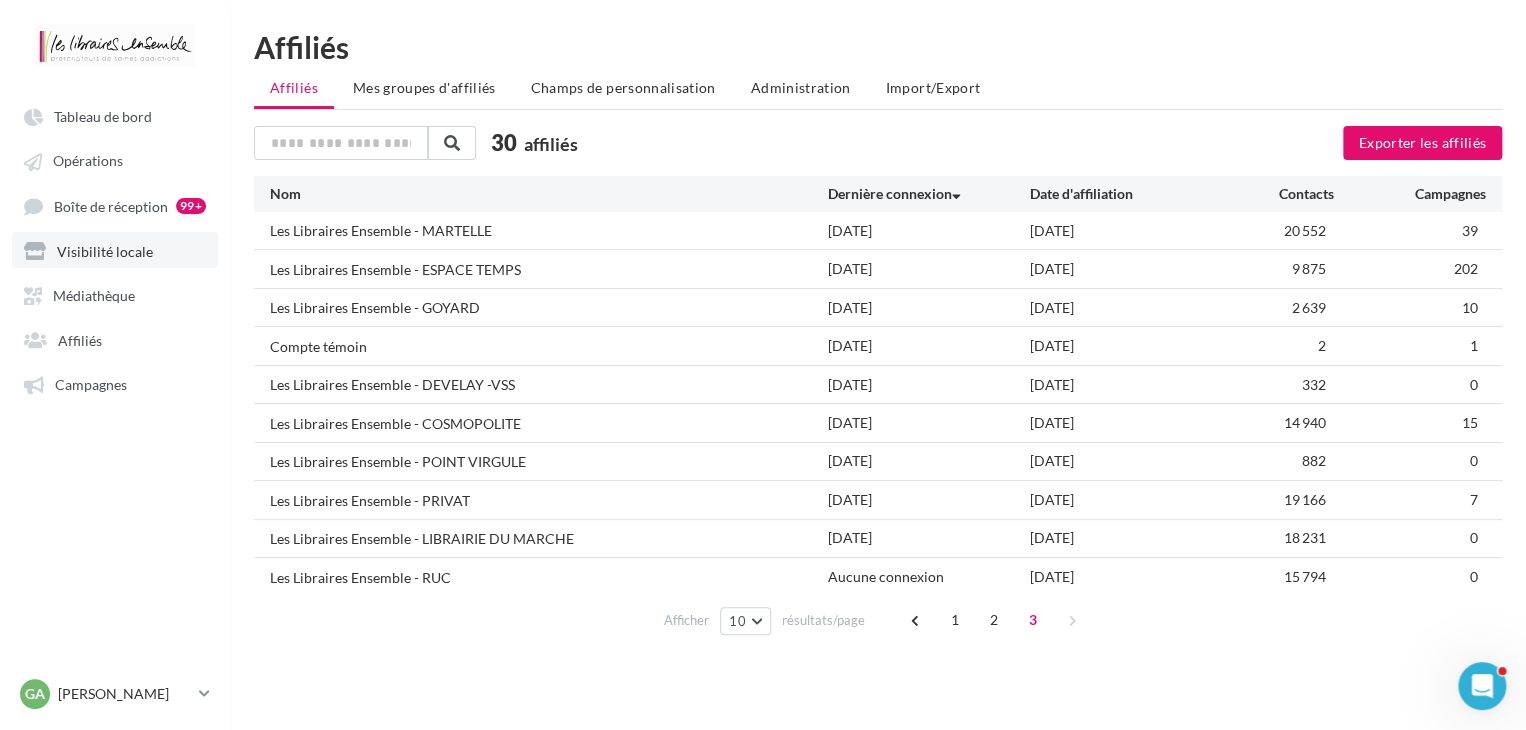 click on "Visibilité locale" at bounding box center [105, 250] 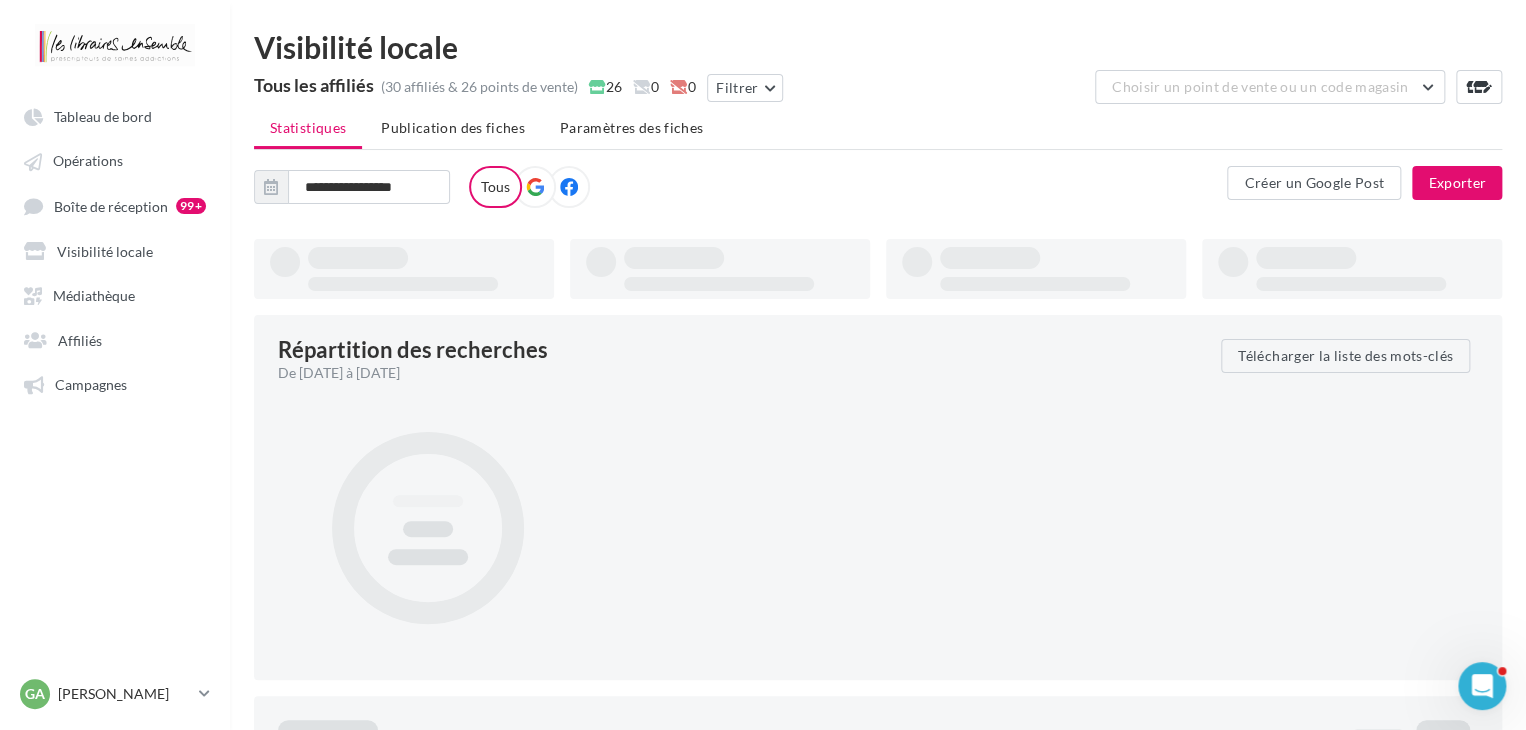 type on "**********" 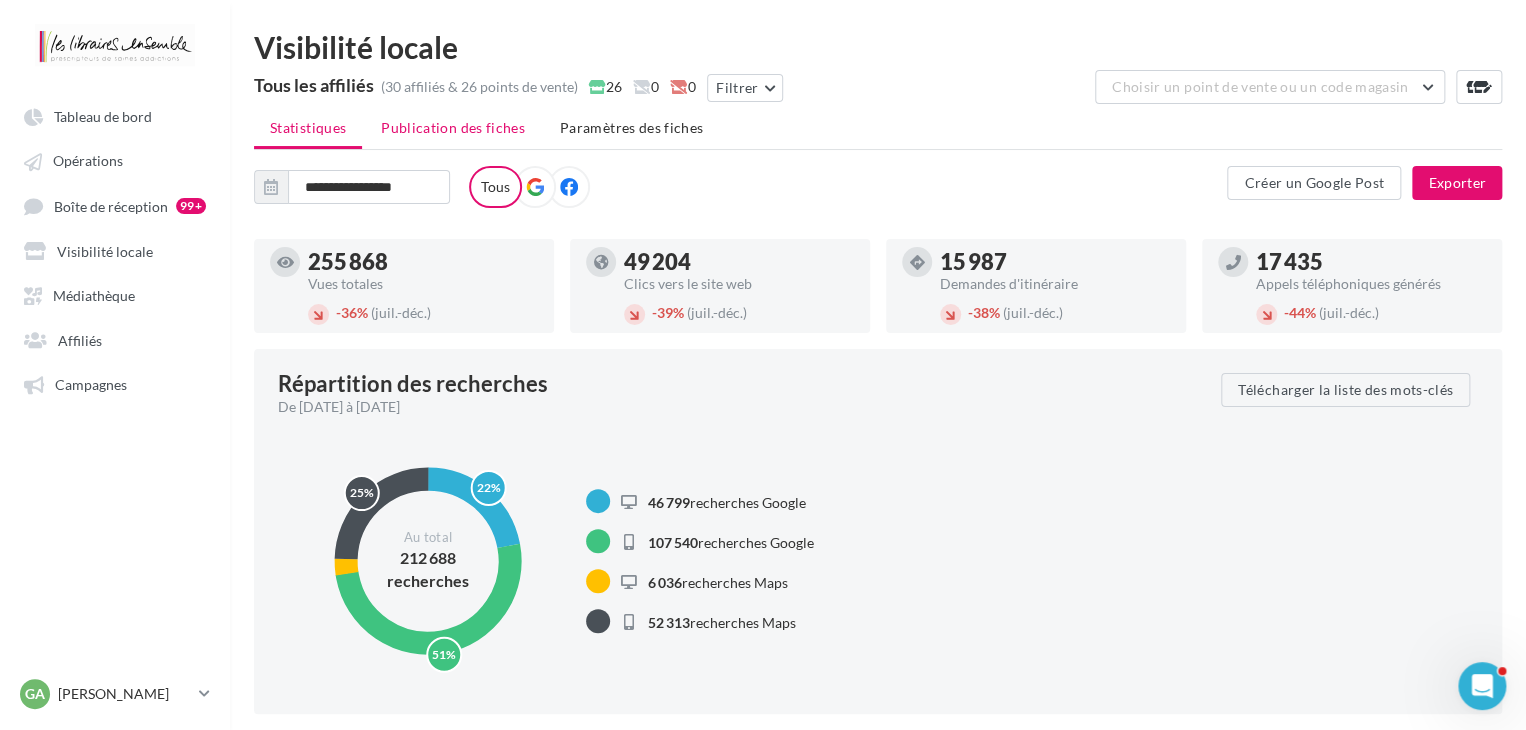 click on "Publication des fiches" at bounding box center [453, 127] 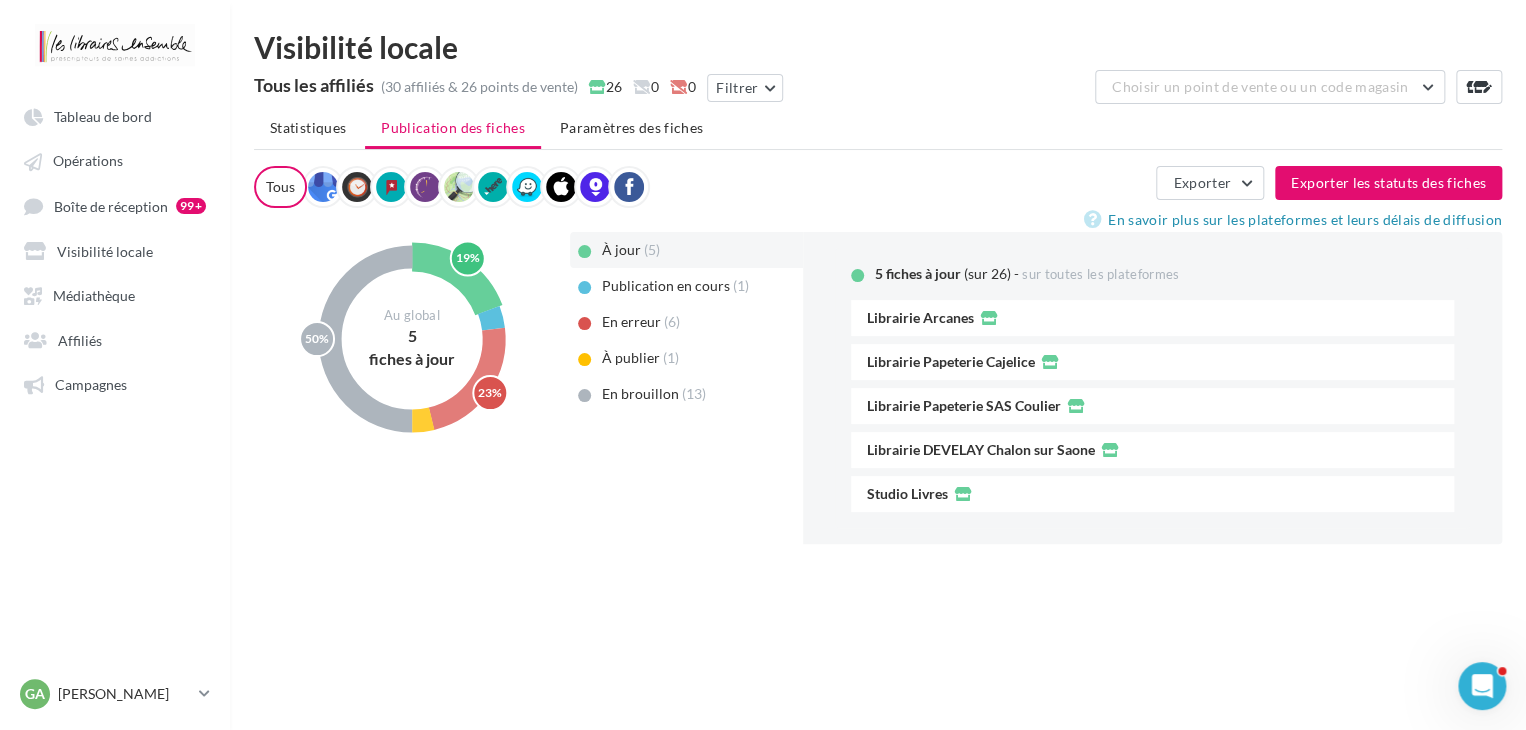 click on "Publication en cours" at bounding box center (666, 285) 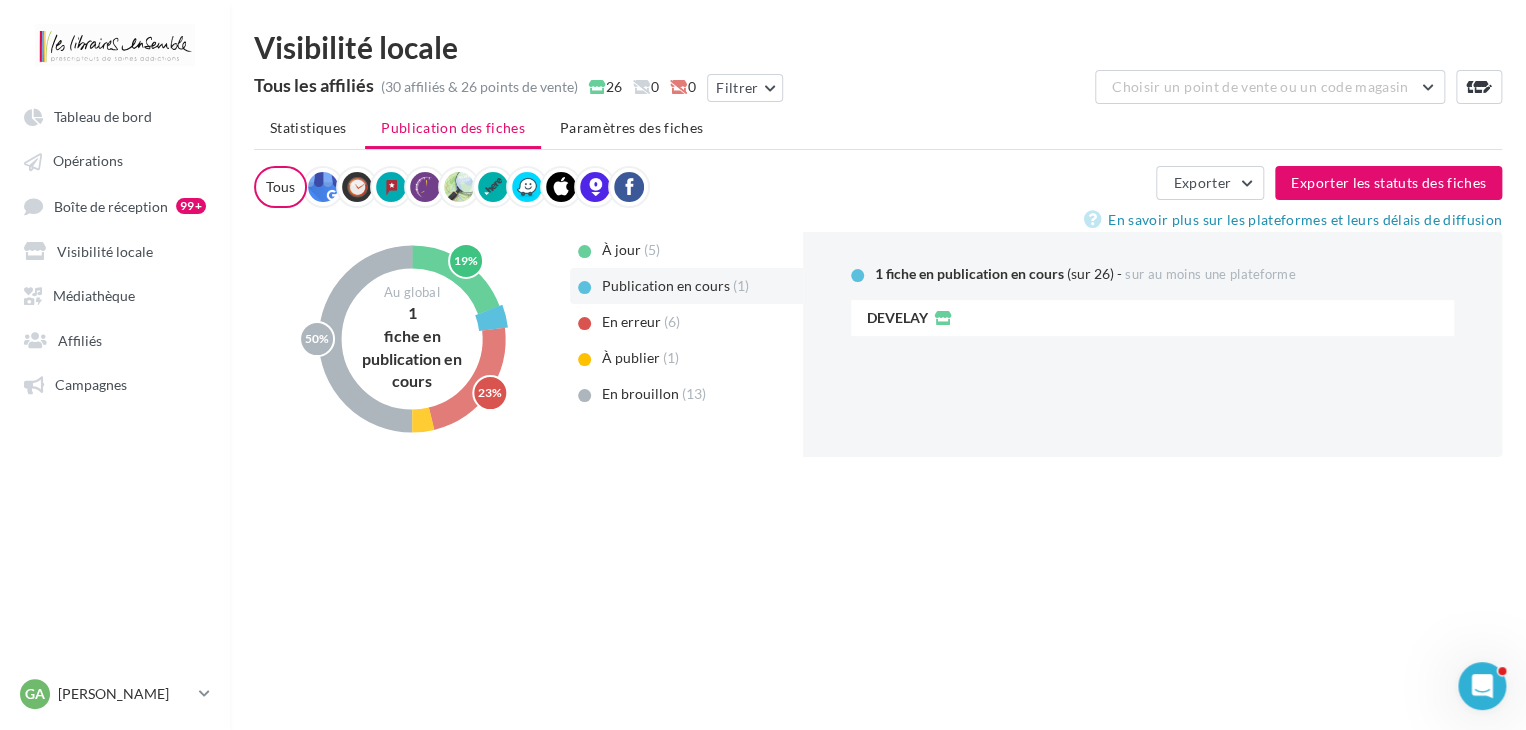 click on "En erreur" at bounding box center (631, 321) 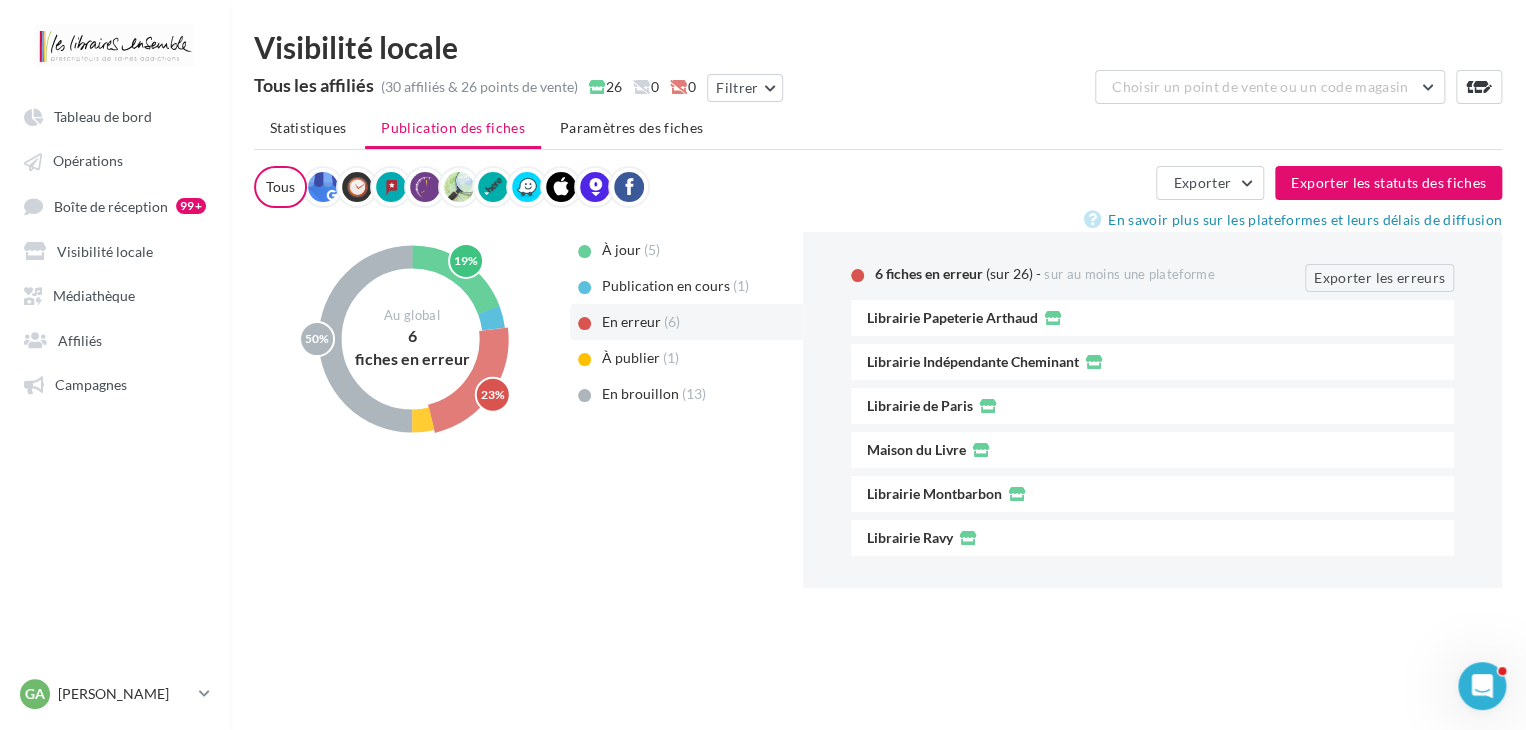 click on "À publier" at bounding box center [631, 357] 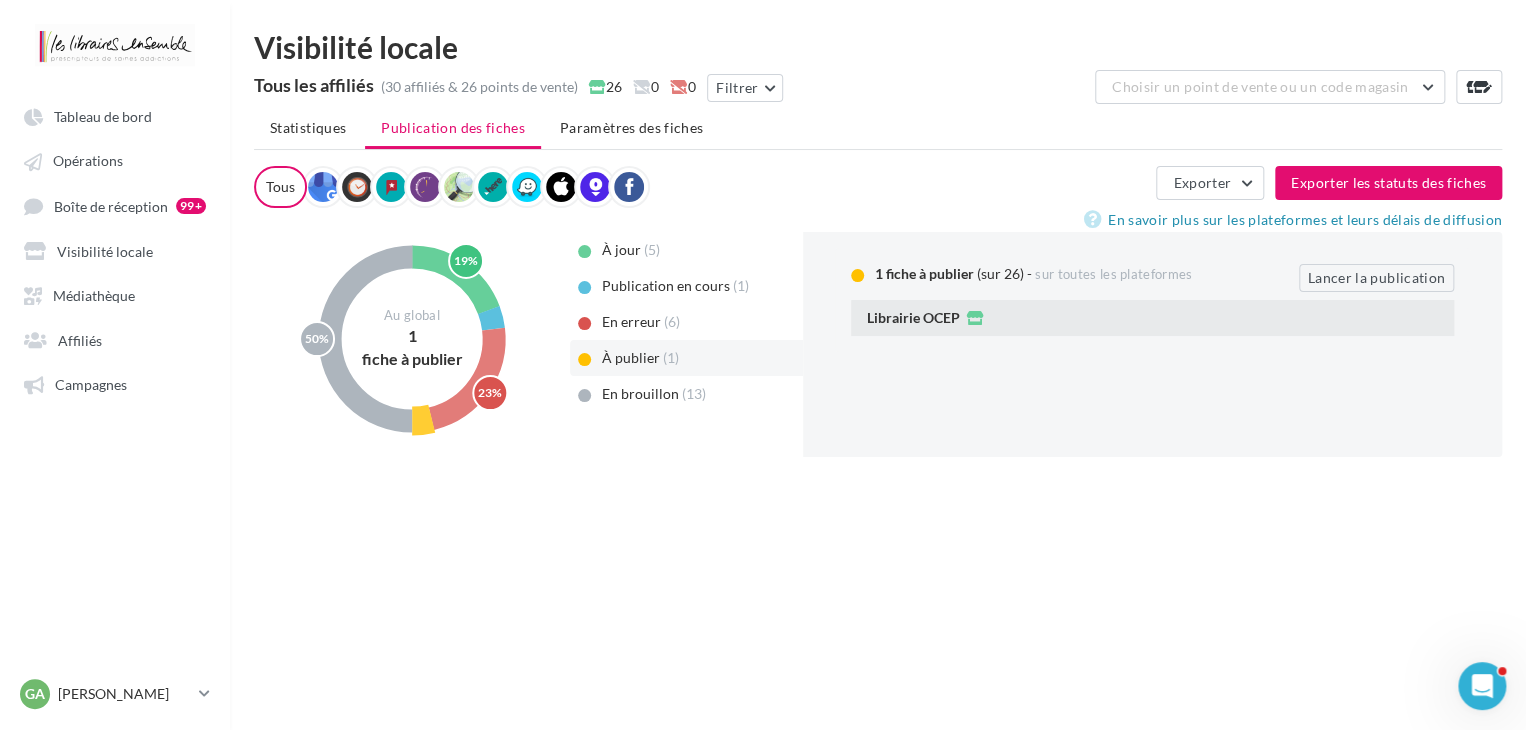 click on "Librairie OCEP" at bounding box center (1152, 318) 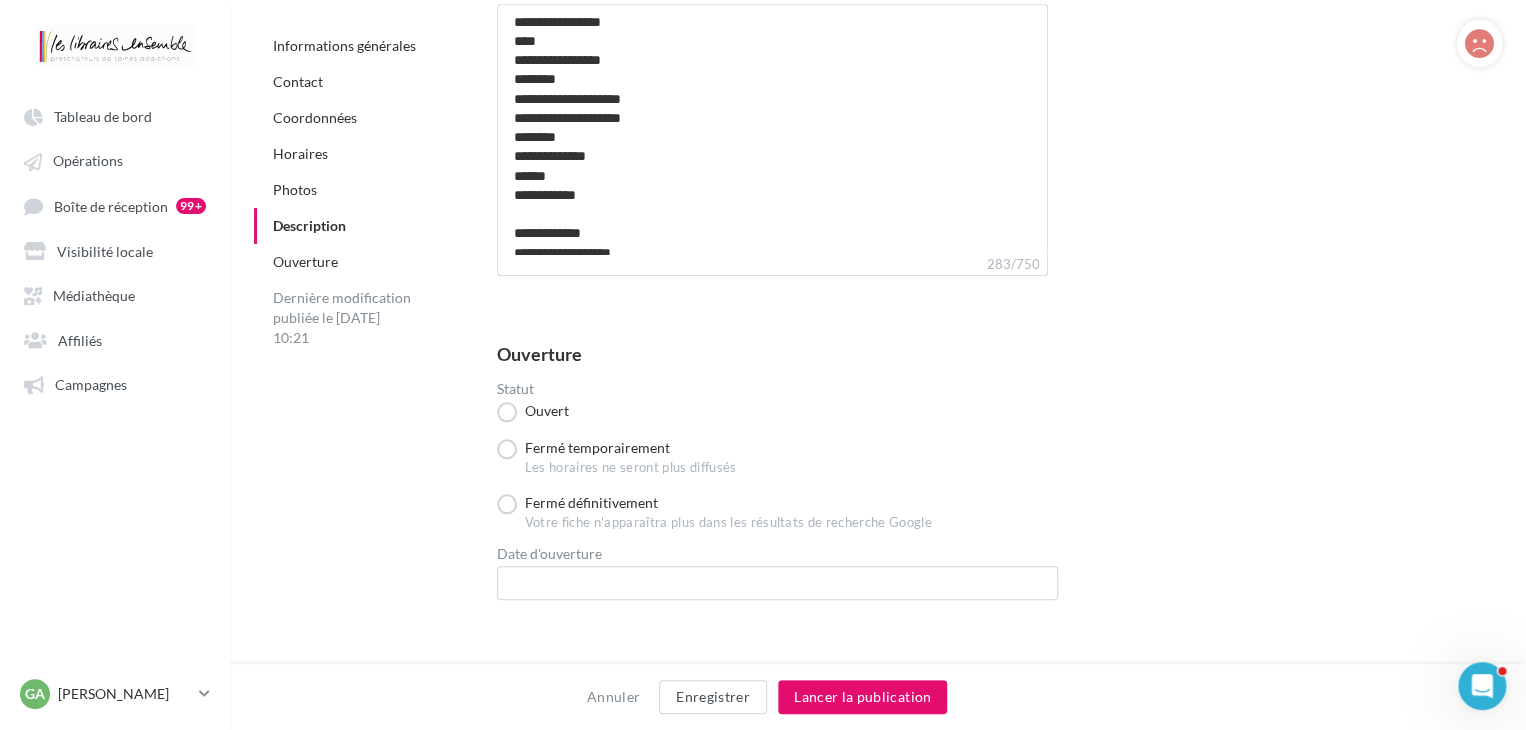 scroll, scrollTop: 4631, scrollLeft: 0, axis: vertical 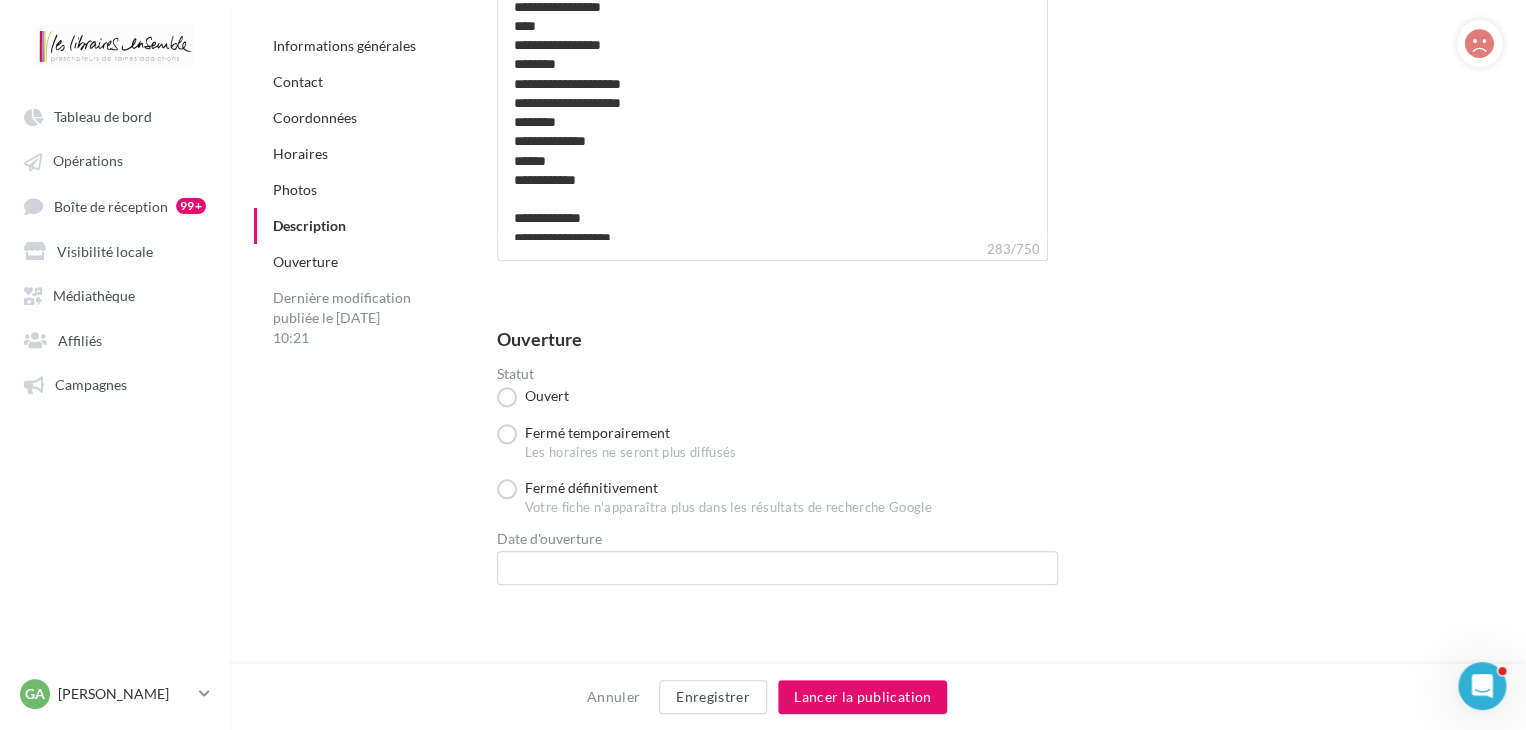 click on "Ouverture" at bounding box center [305, 261] 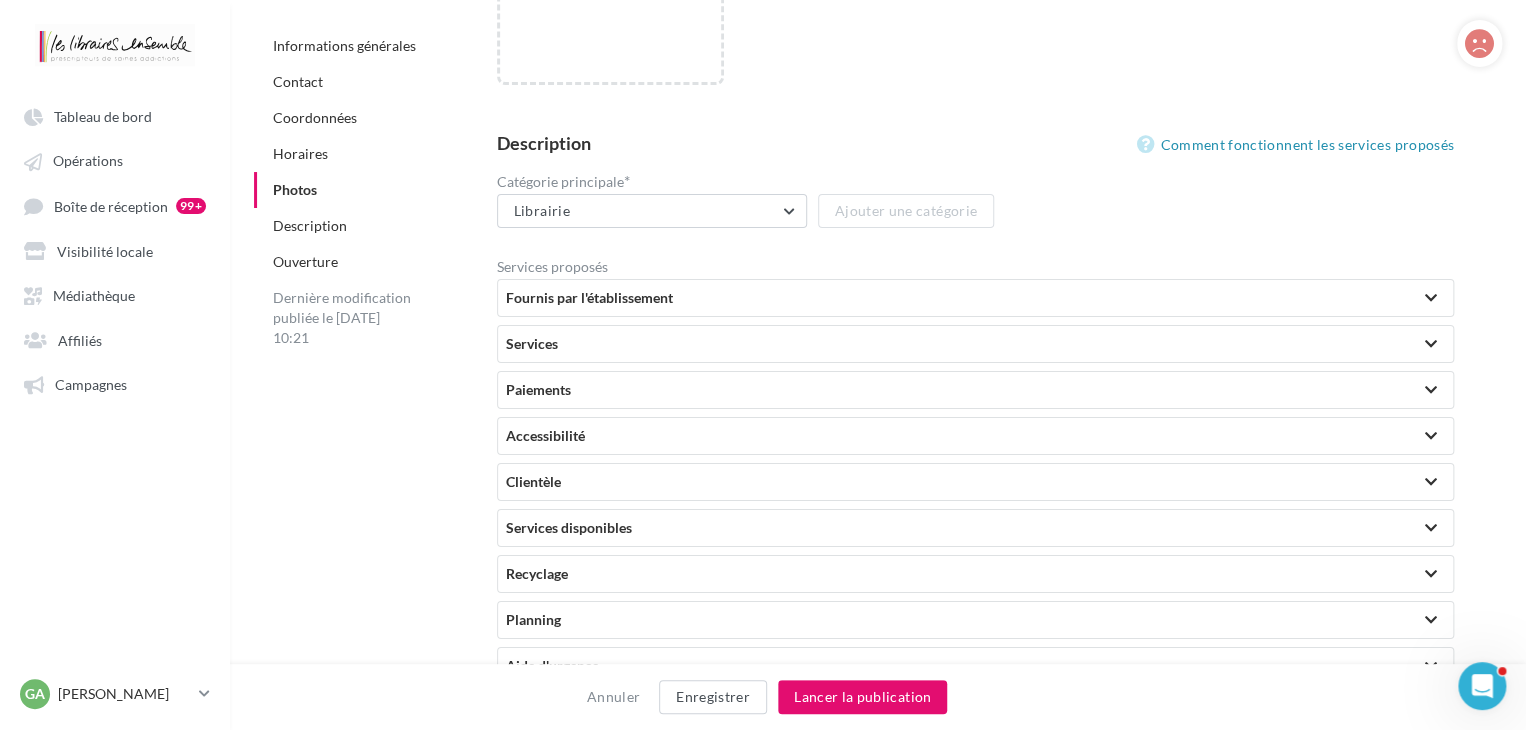 scroll, scrollTop: 3636, scrollLeft: 0, axis: vertical 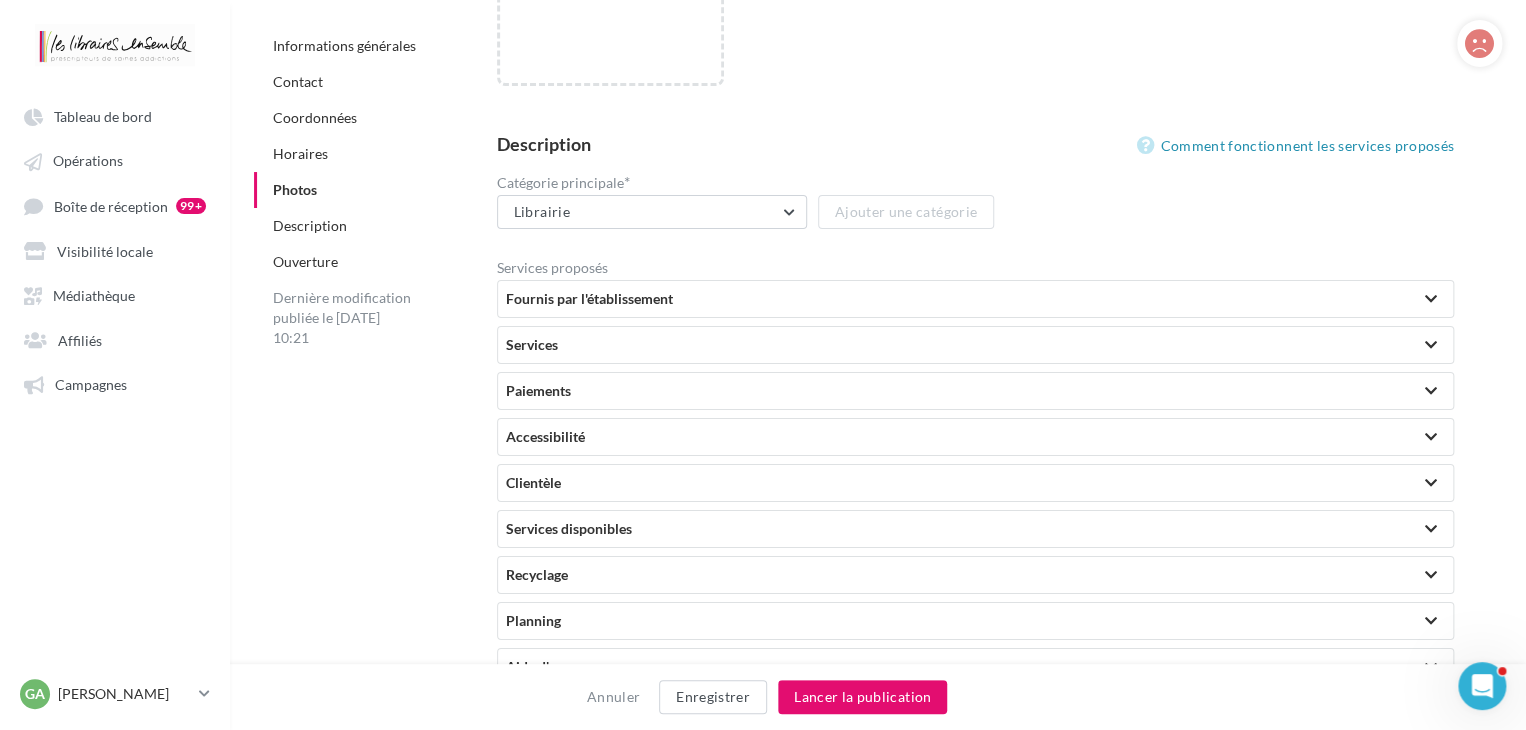 click on "Fournis par l'établissement" at bounding box center (975, 299) 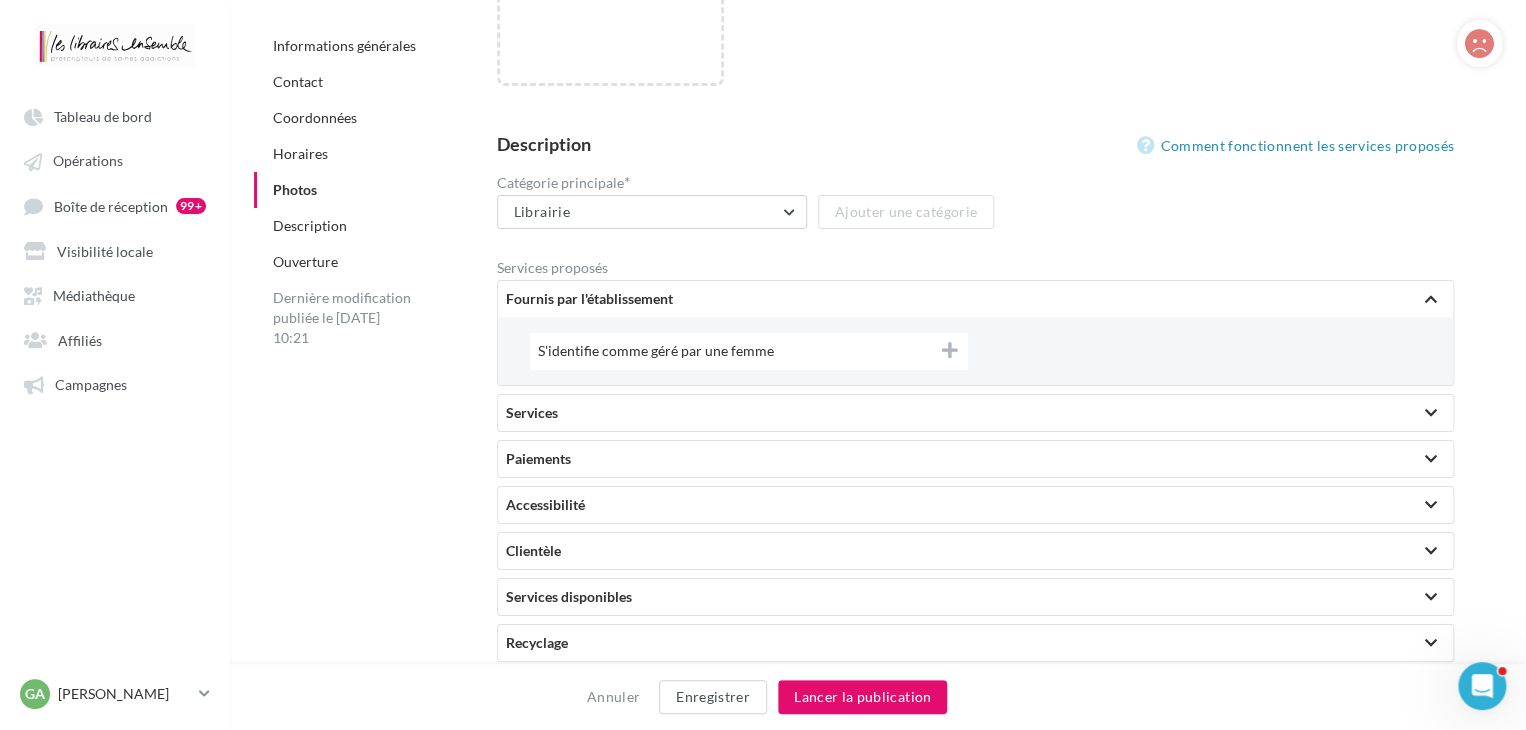 click on "Services" at bounding box center (975, 413) 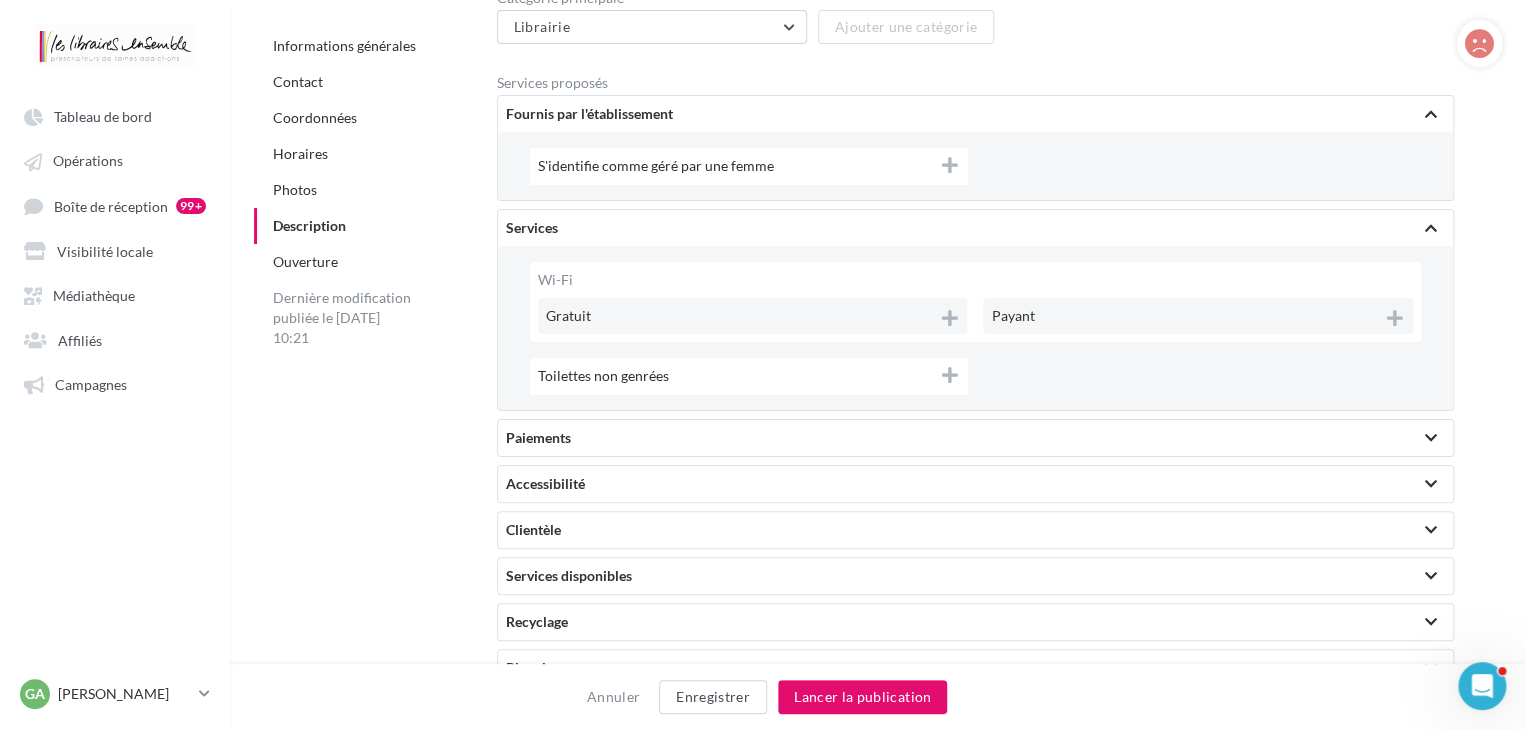 scroll, scrollTop: 3820, scrollLeft: 0, axis: vertical 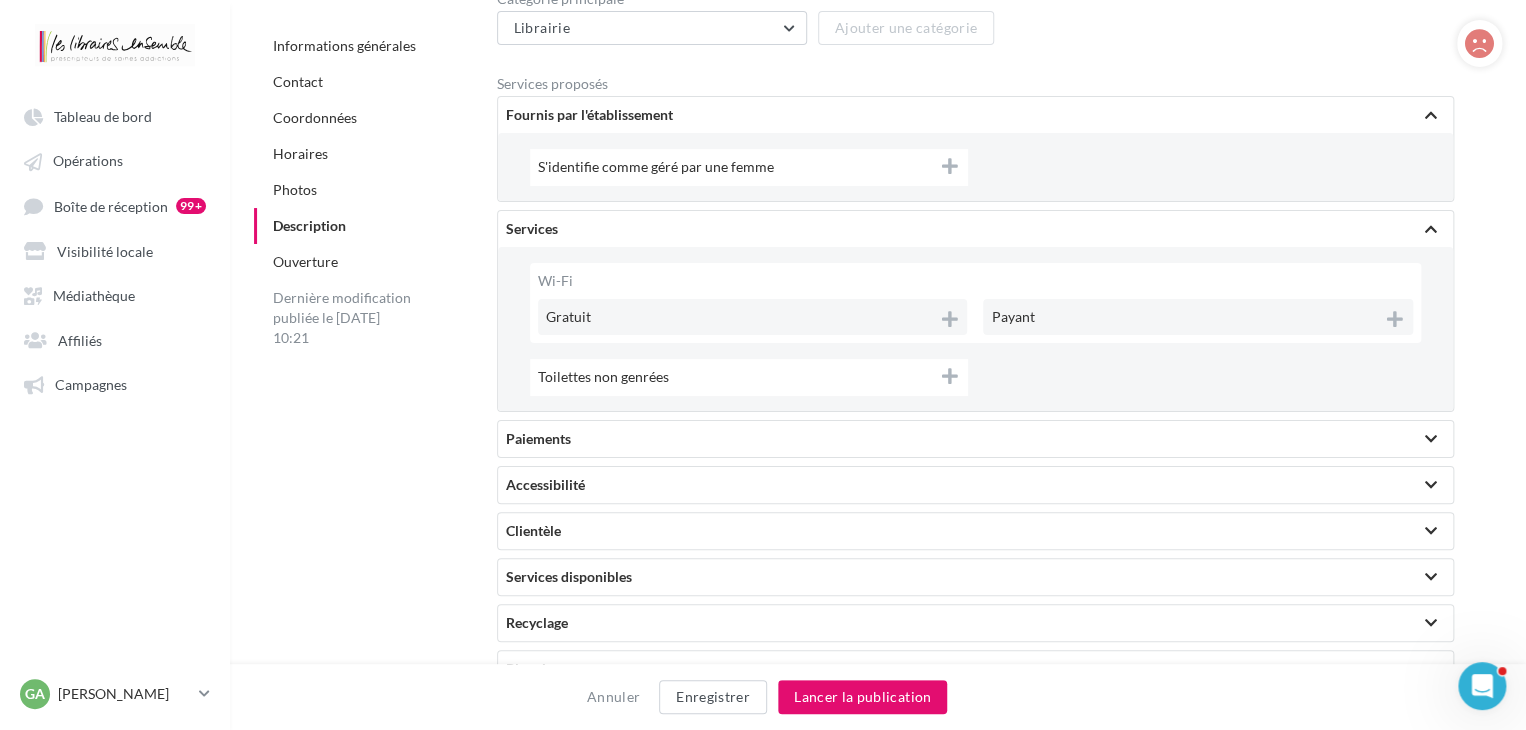 click on "Paiements" at bounding box center (975, 439) 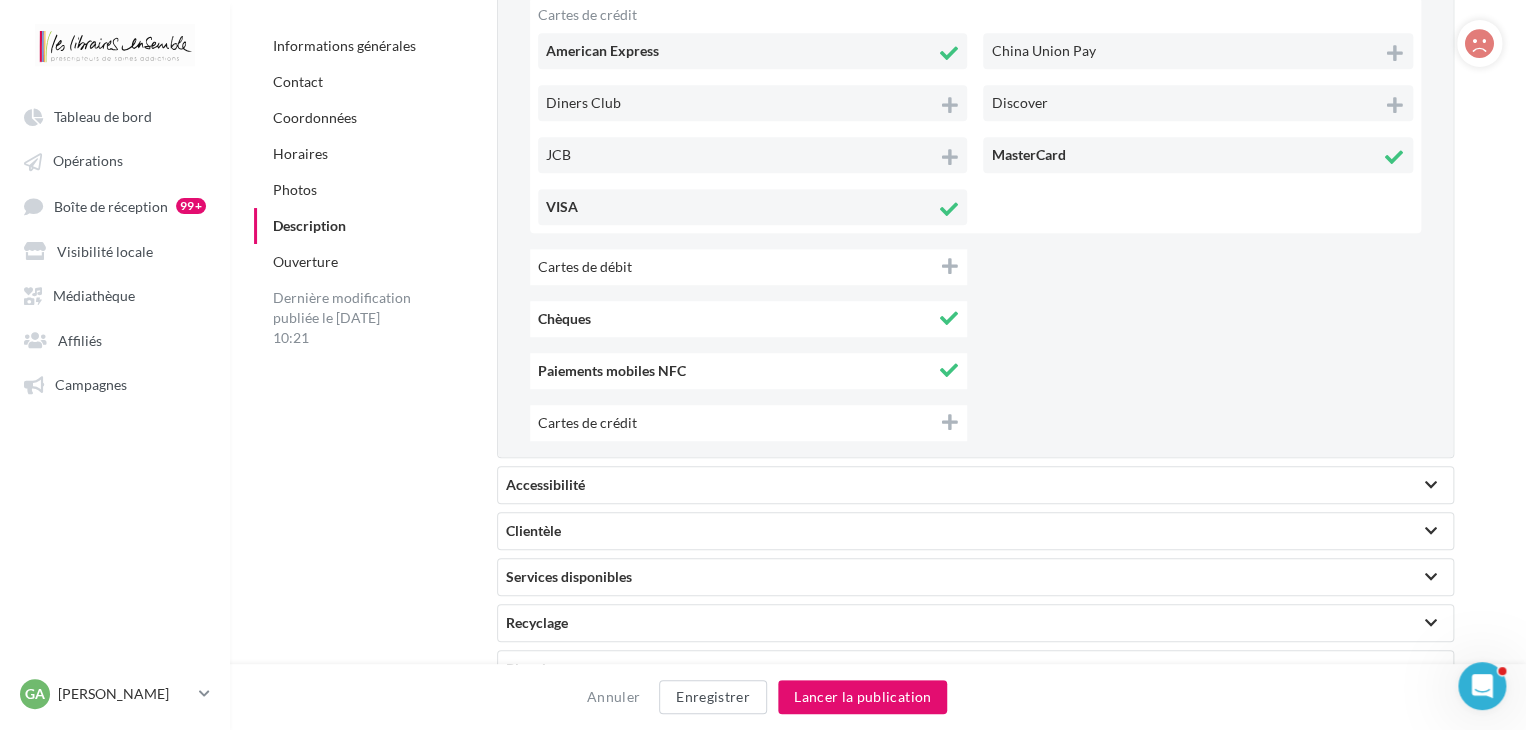 scroll, scrollTop: 4413, scrollLeft: 0, axis: vertical 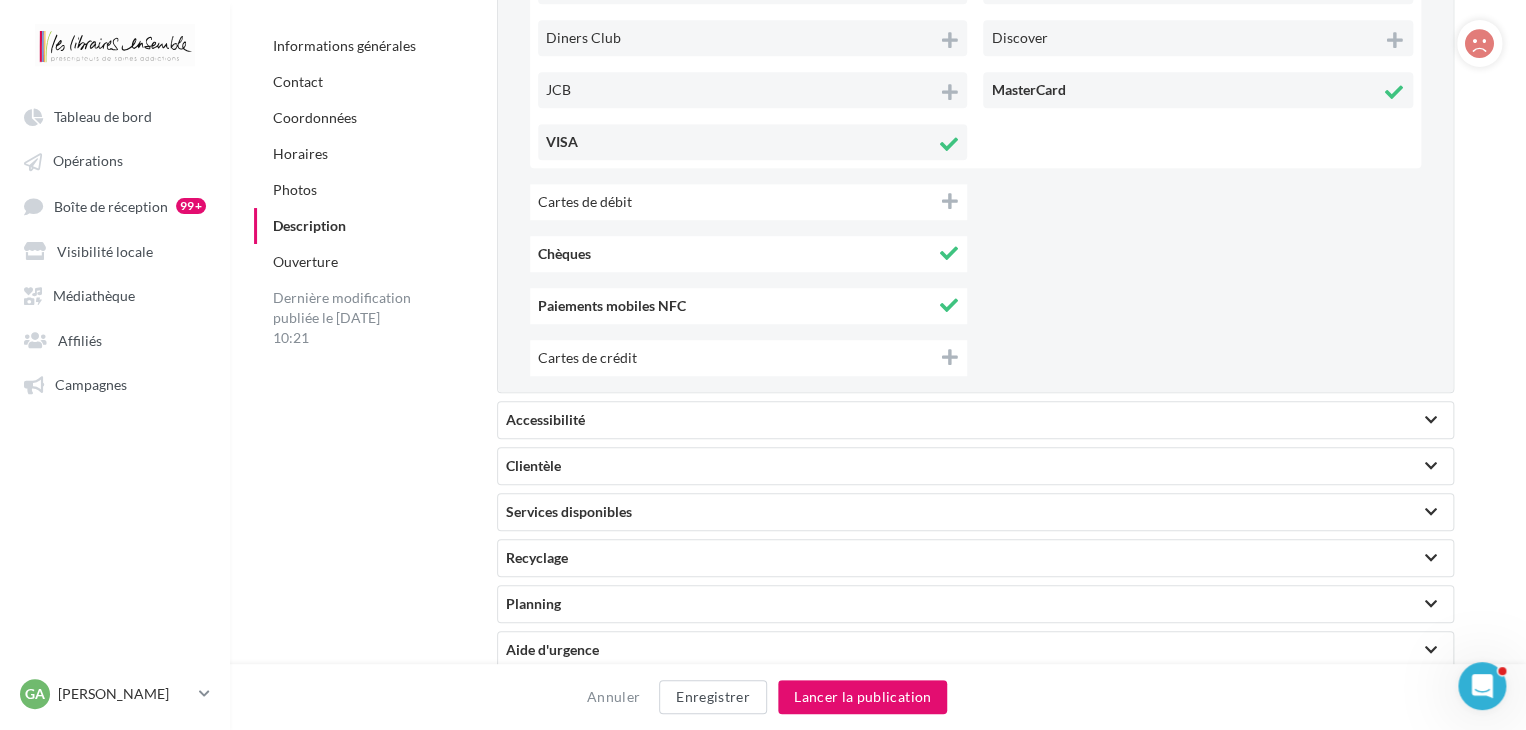 click on "Accessibilité" at bounding box center (975, 420) 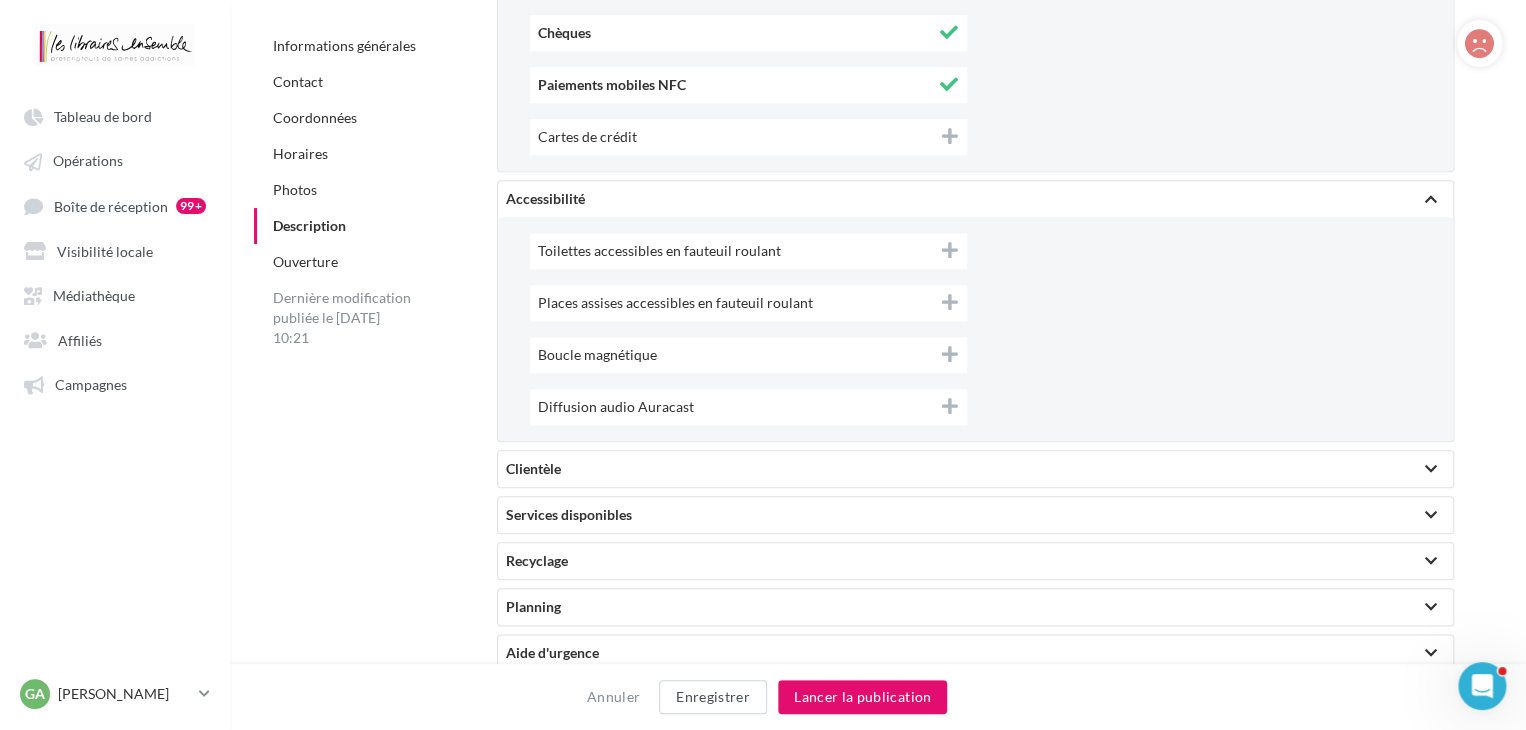 scroll, scrollTop: 4633, scrollLeft: 0, axis: vertical 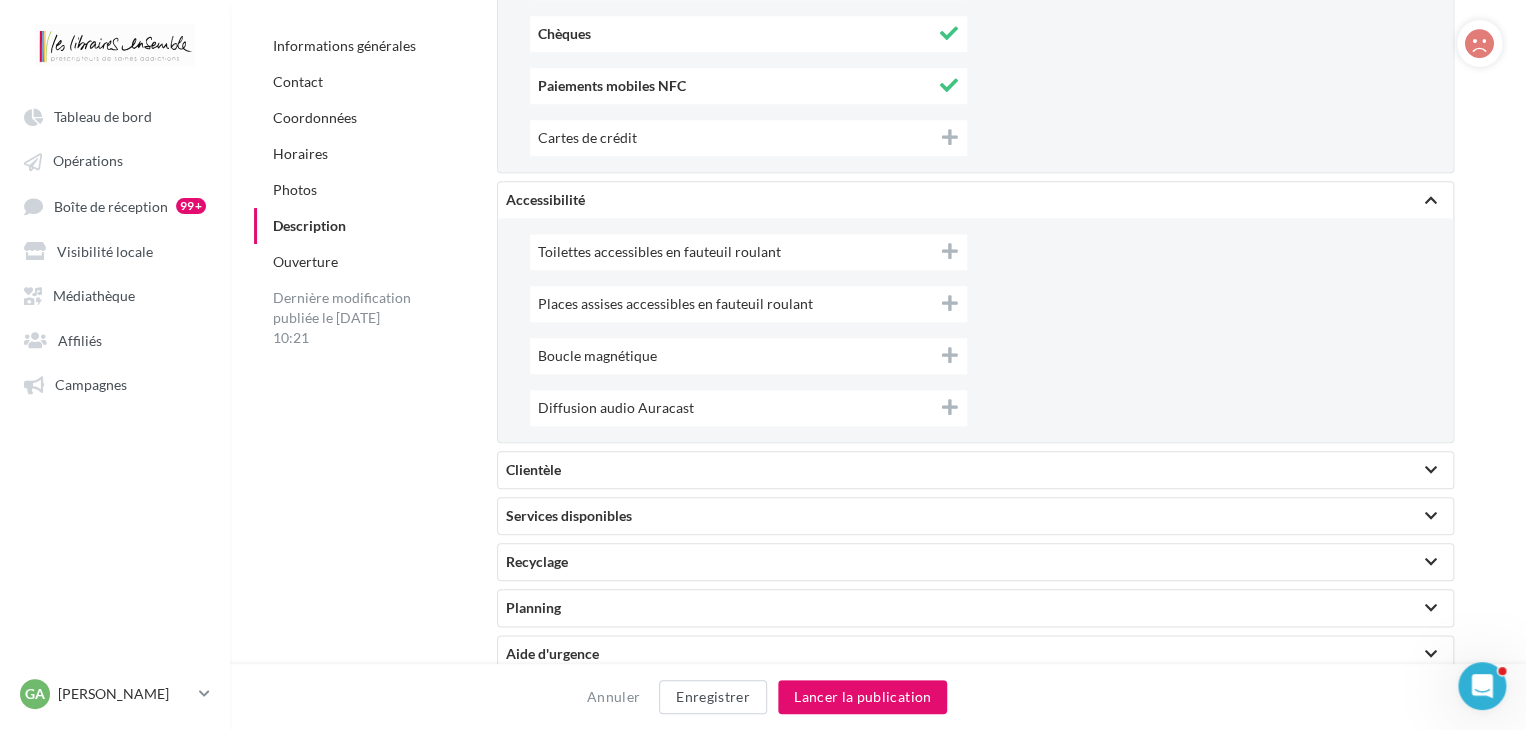 click on "Clientèle" at bounding box center [975, 470] 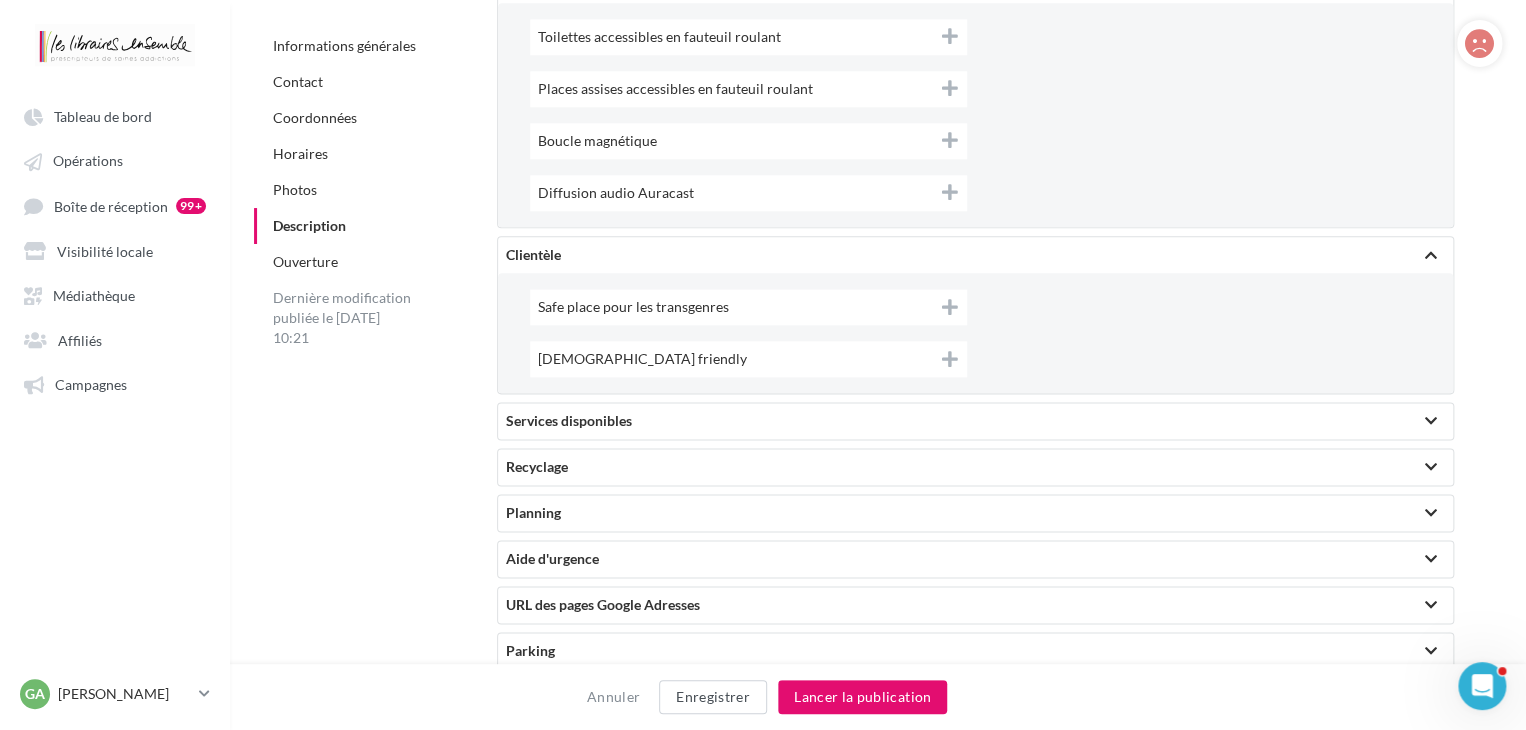scroll, scrollTop: 4905, scrollLeft: 0, axis: vertical 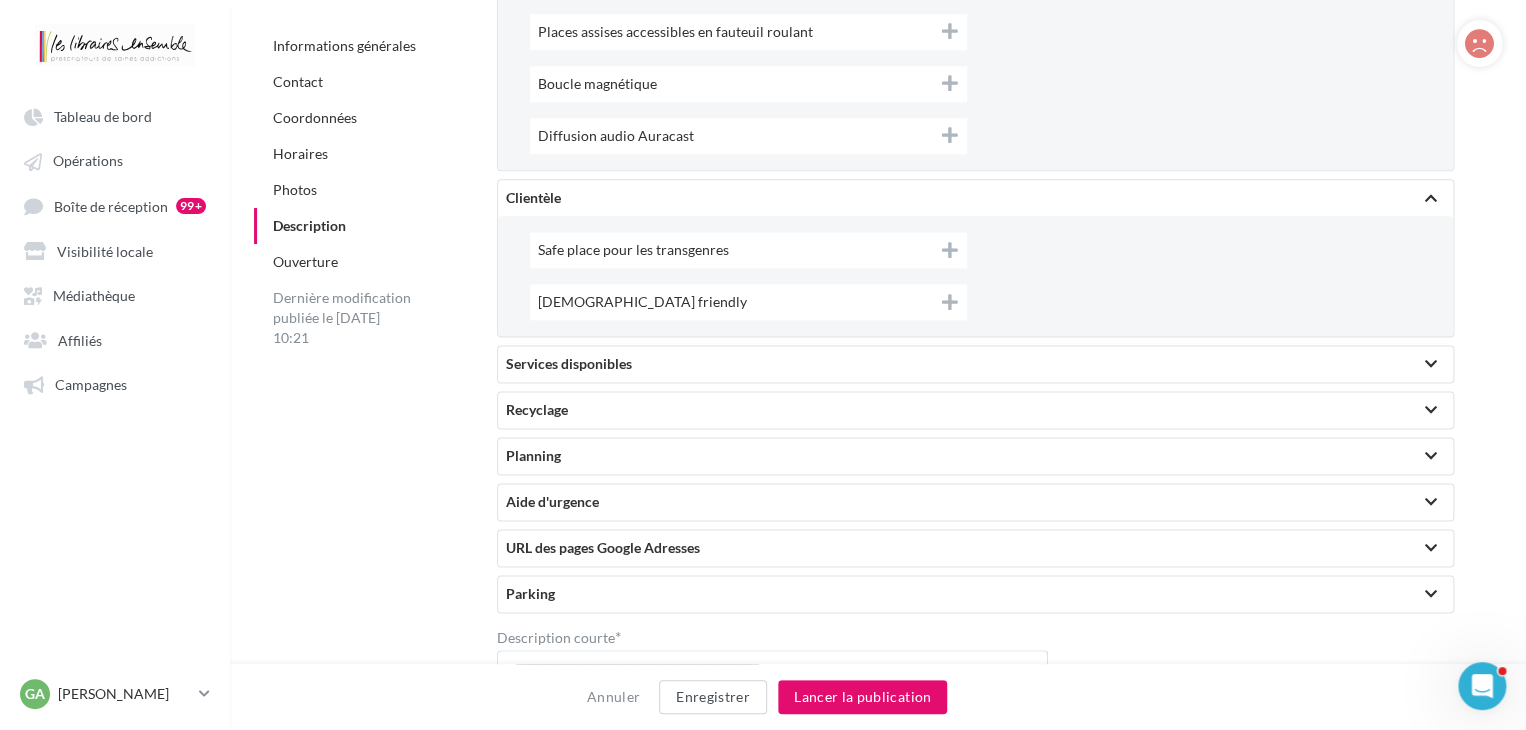 click on "Services disponibles" at bounding box center [975, 364] 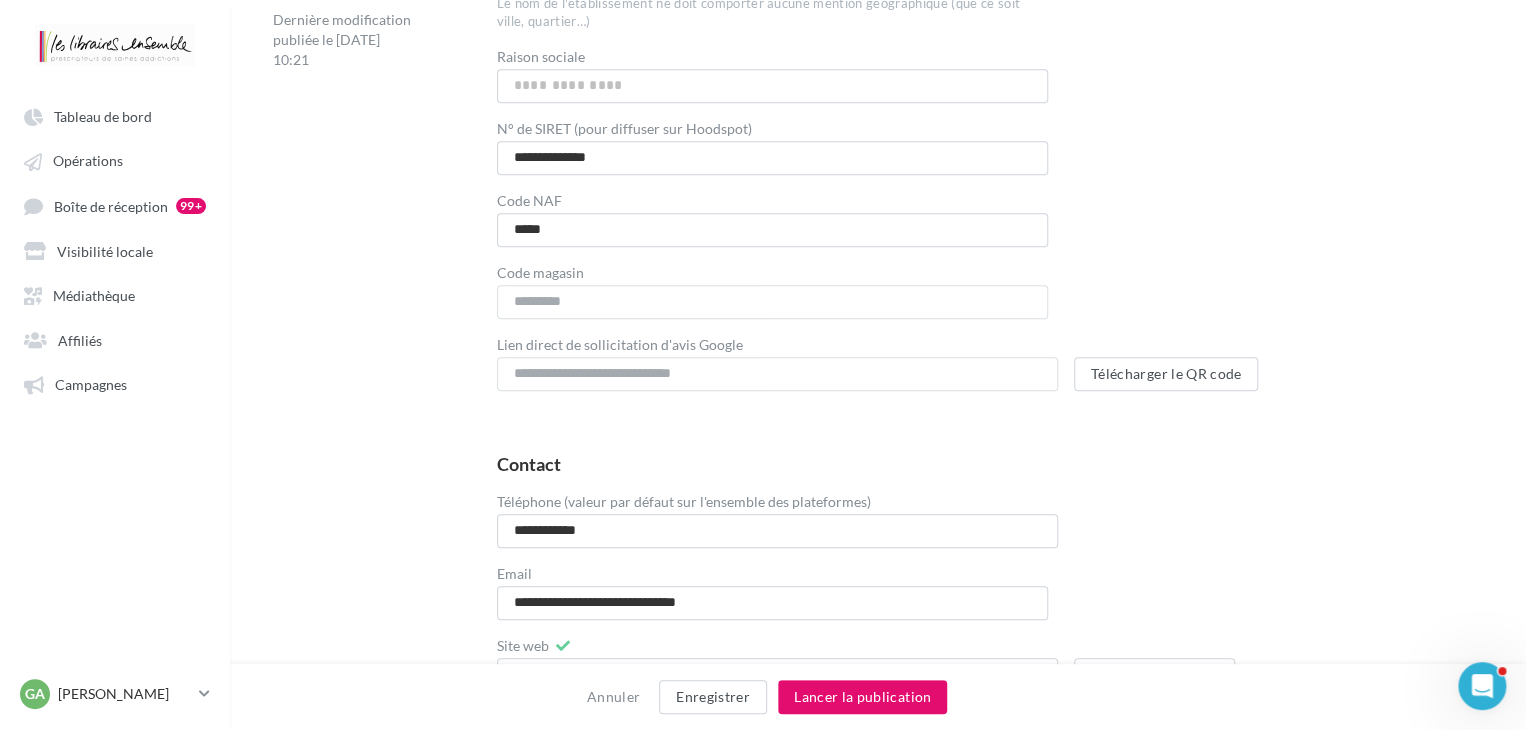 scroll, scrollTop: 0, scrollLeft: 0, axis: both 